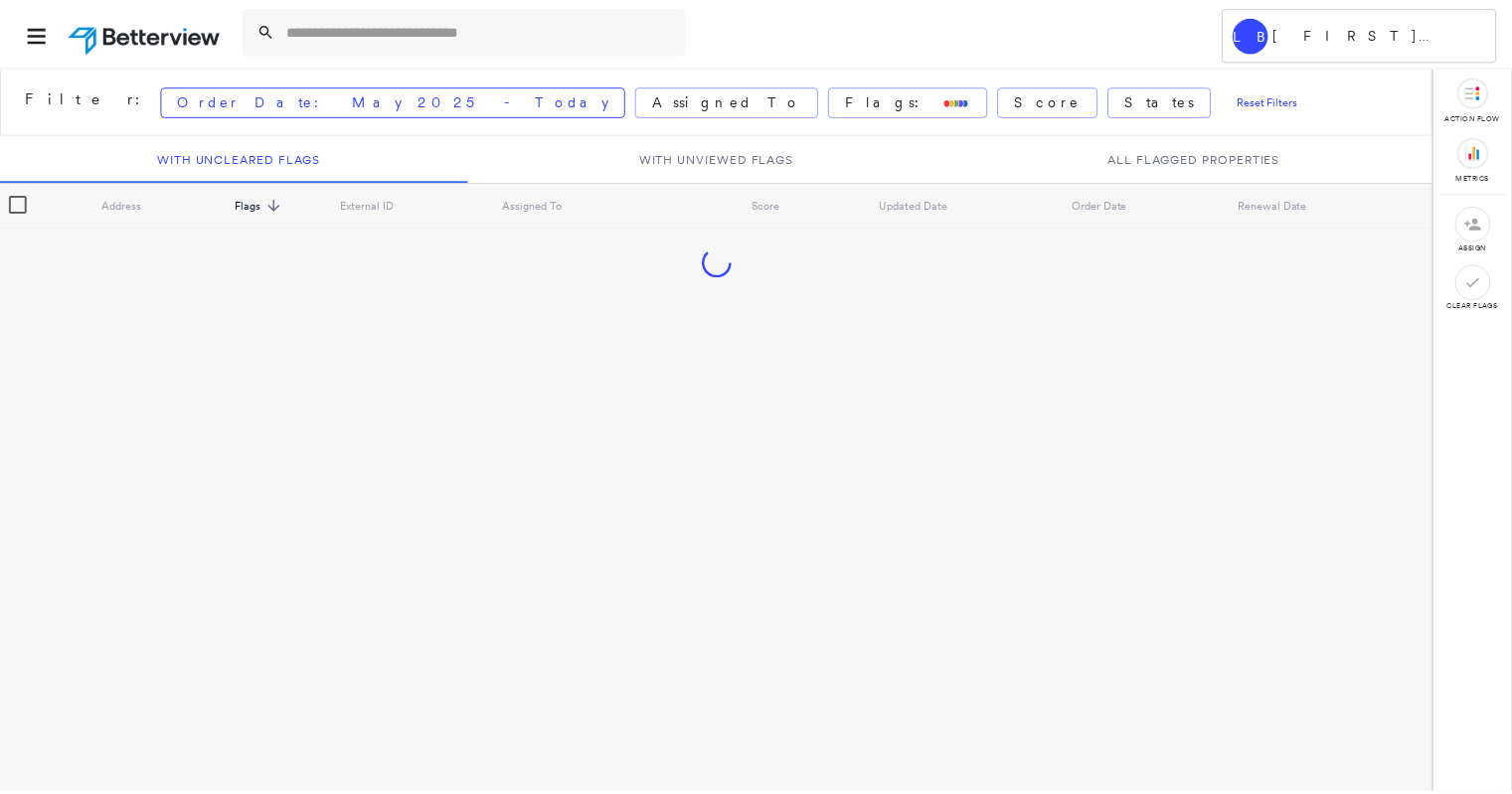 scroll, scrollTop: 0, scrollLeft: 0, axis: both 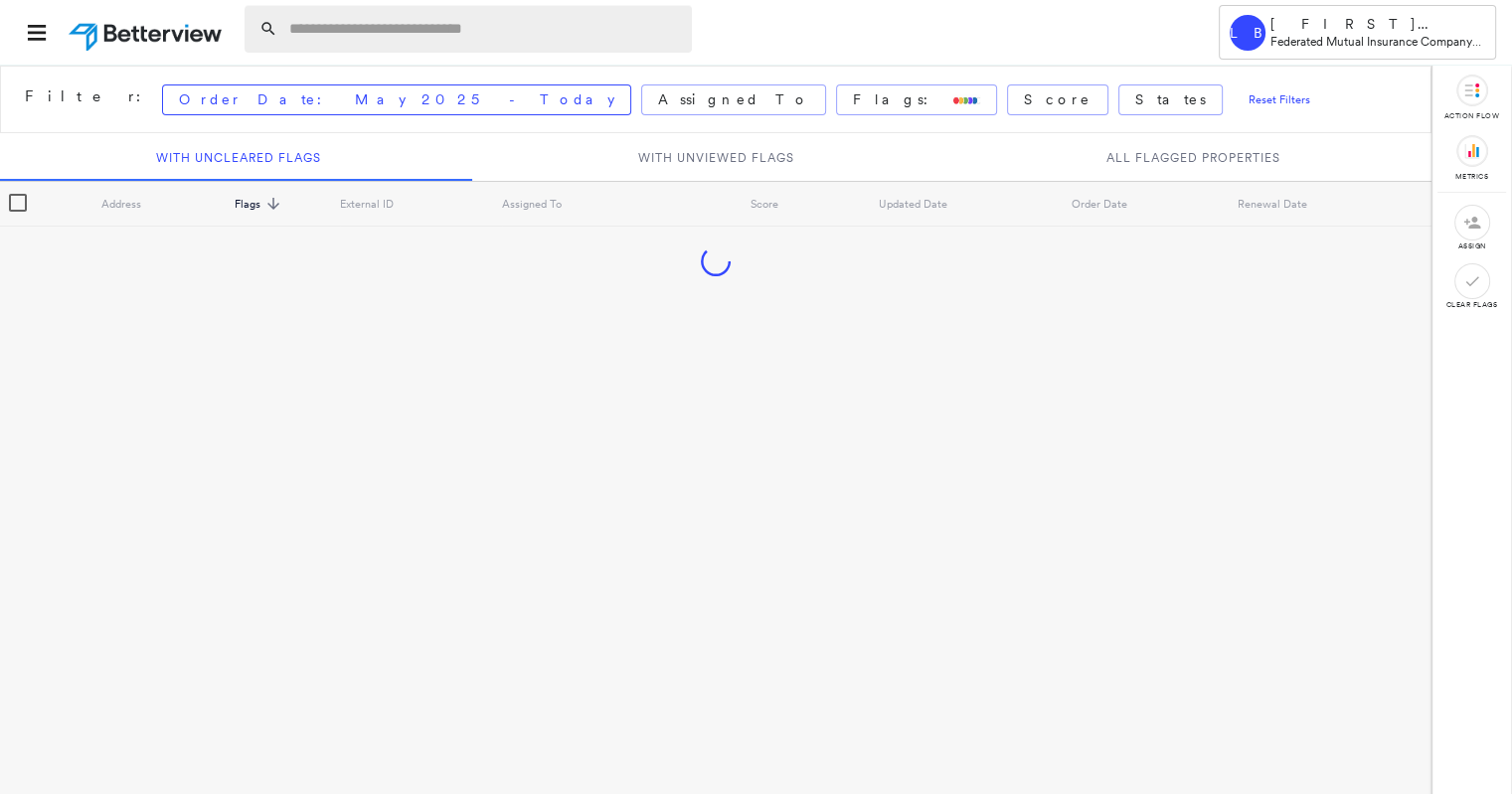click at bounding box center [484, 29] 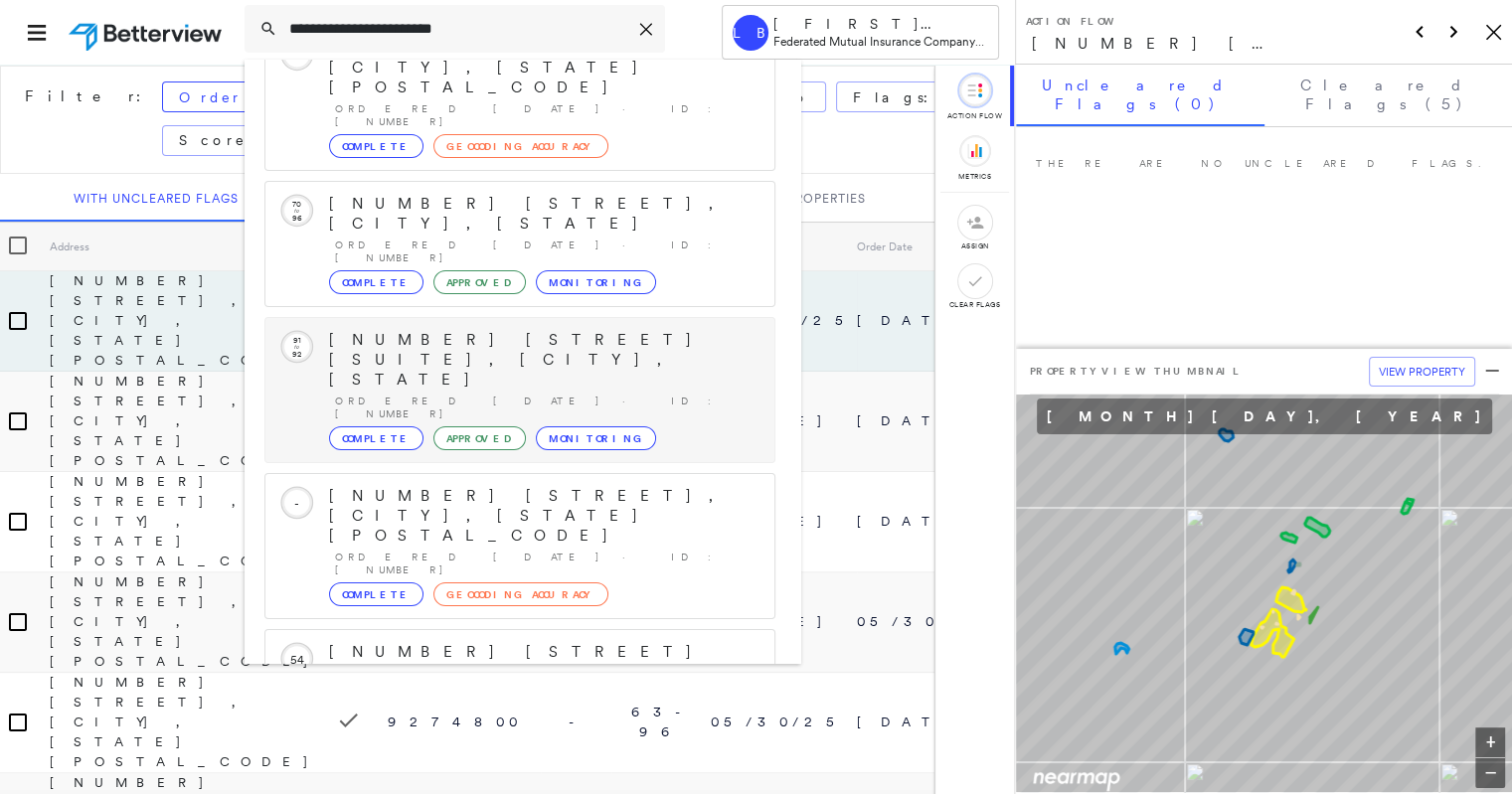 scroll, scrollTop: 0, scrollLeft: 0, axis: both 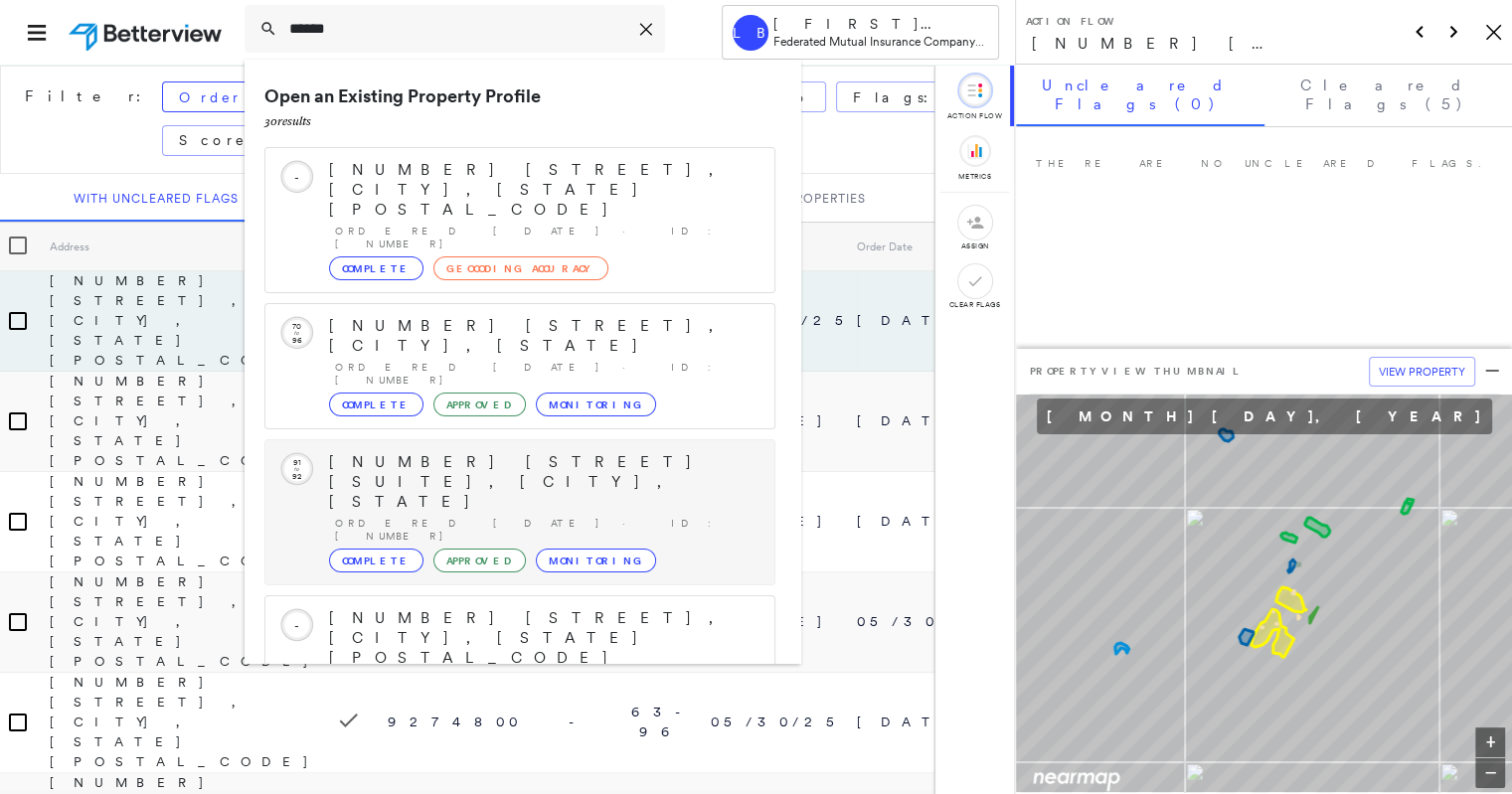 type on "******" 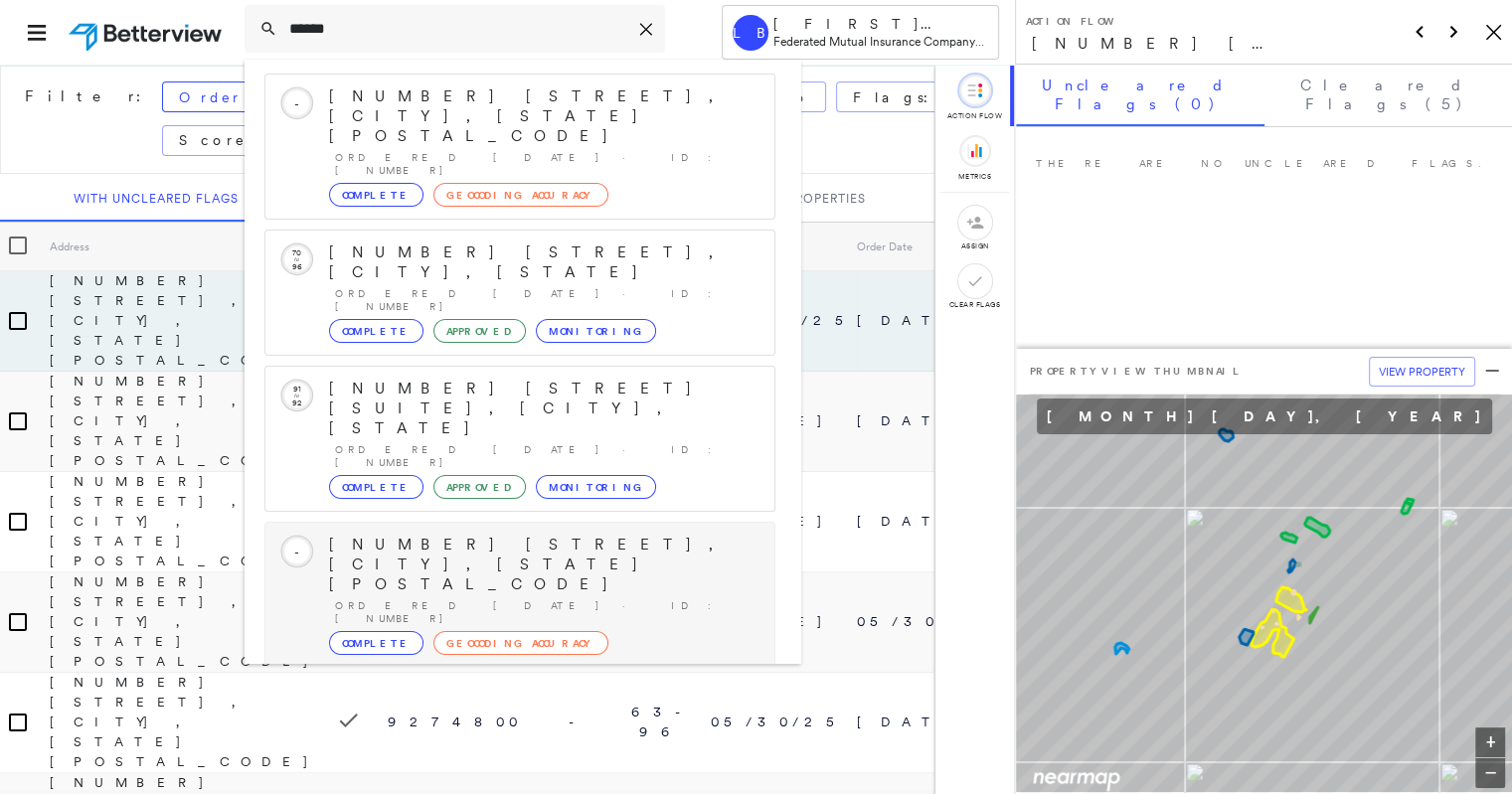 scroll, scrollTop: 122, scrollLeft: 0, axis: vertical 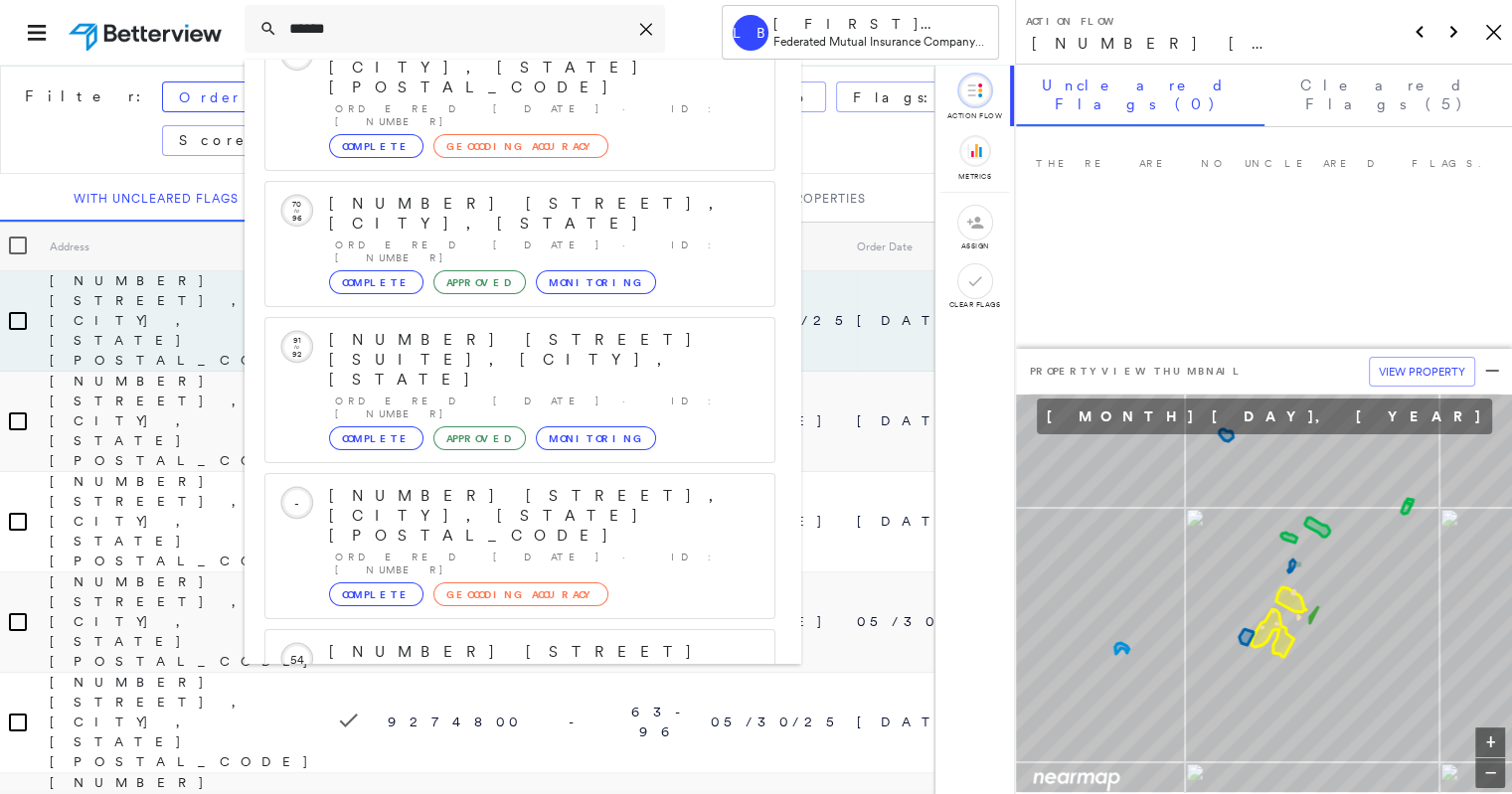 click on "Show  5  more existing properties" at bounding box center (521, 838) 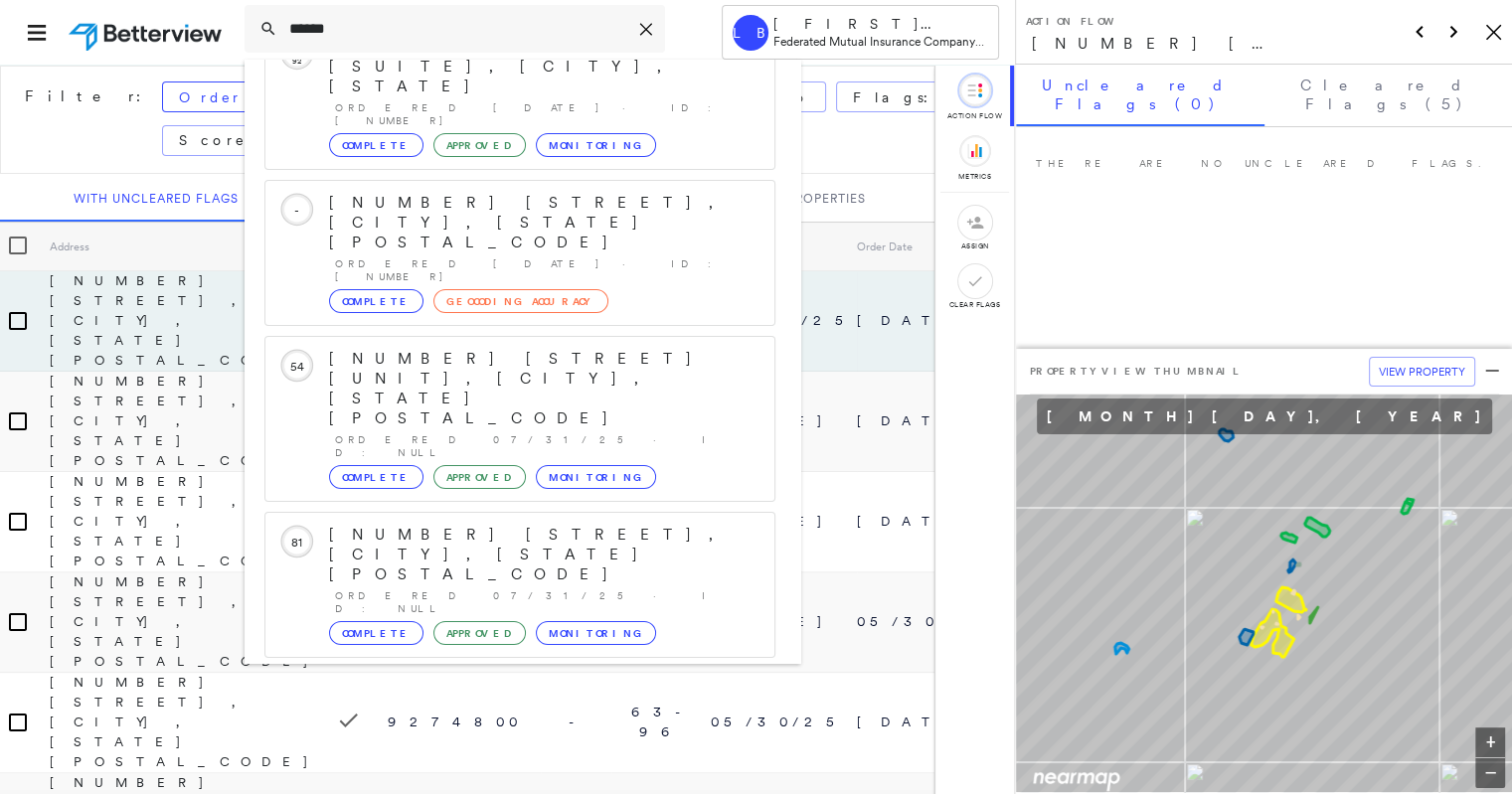 scroll, scrollTop: 578, scrollLeft: 0, axis: vertical 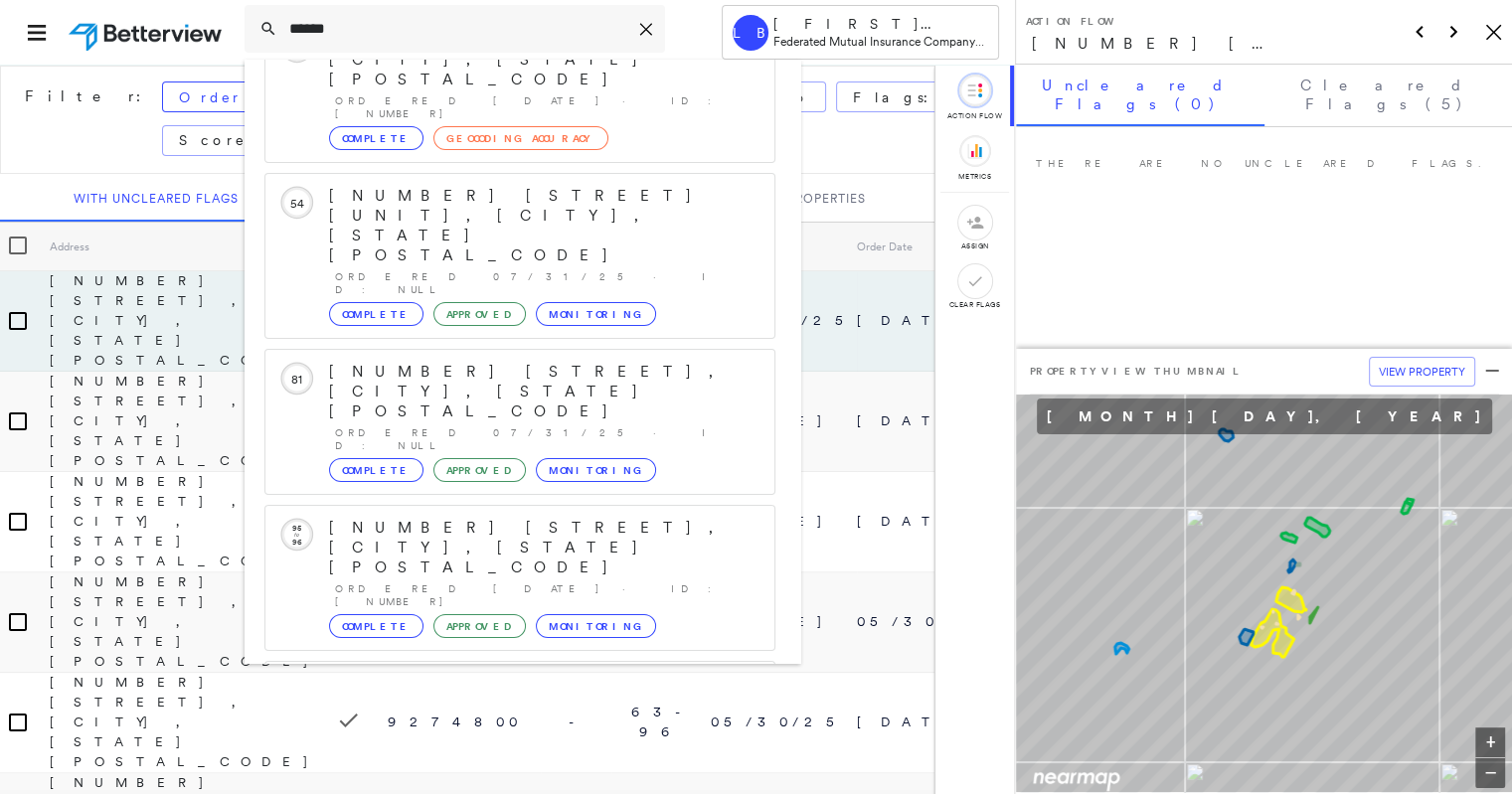 click on "Show  5  more existing properties" at bounding box center (521, 1142) 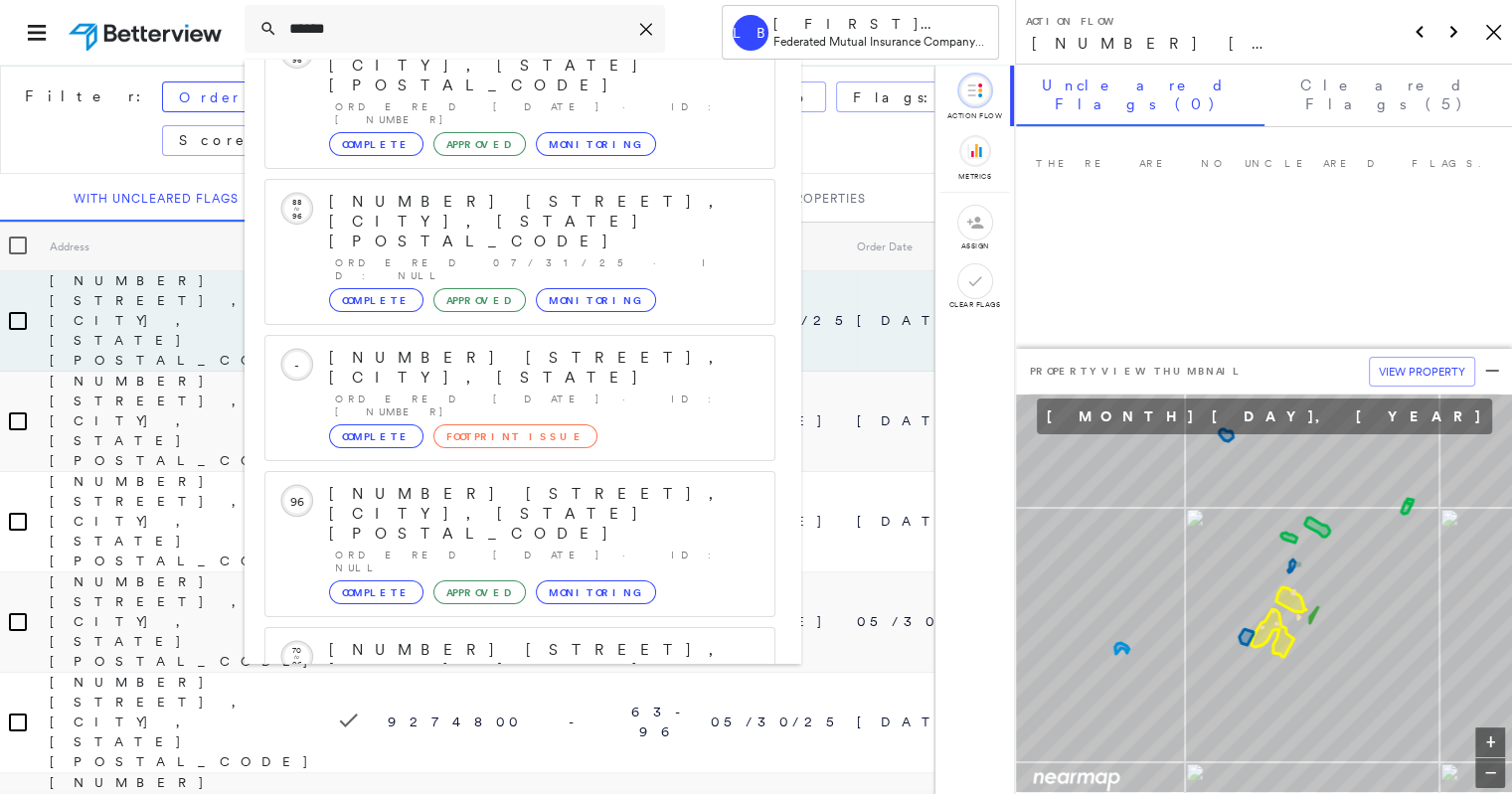 scroll, scrollTop: 1091, scrollLeft: 0, axis: vertical 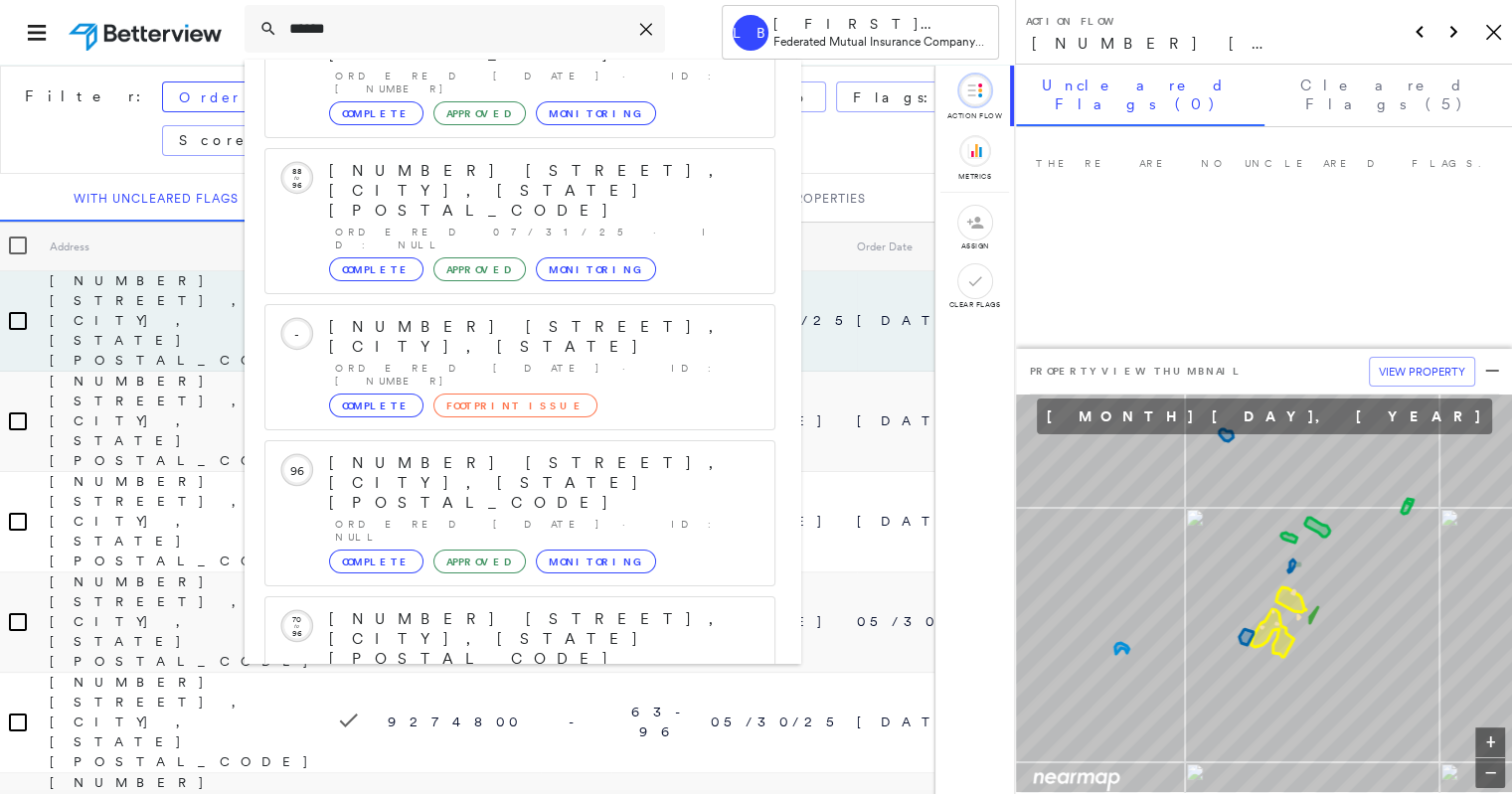 click on "Show  5  more existing properties" at bounding box center [521, 1409] 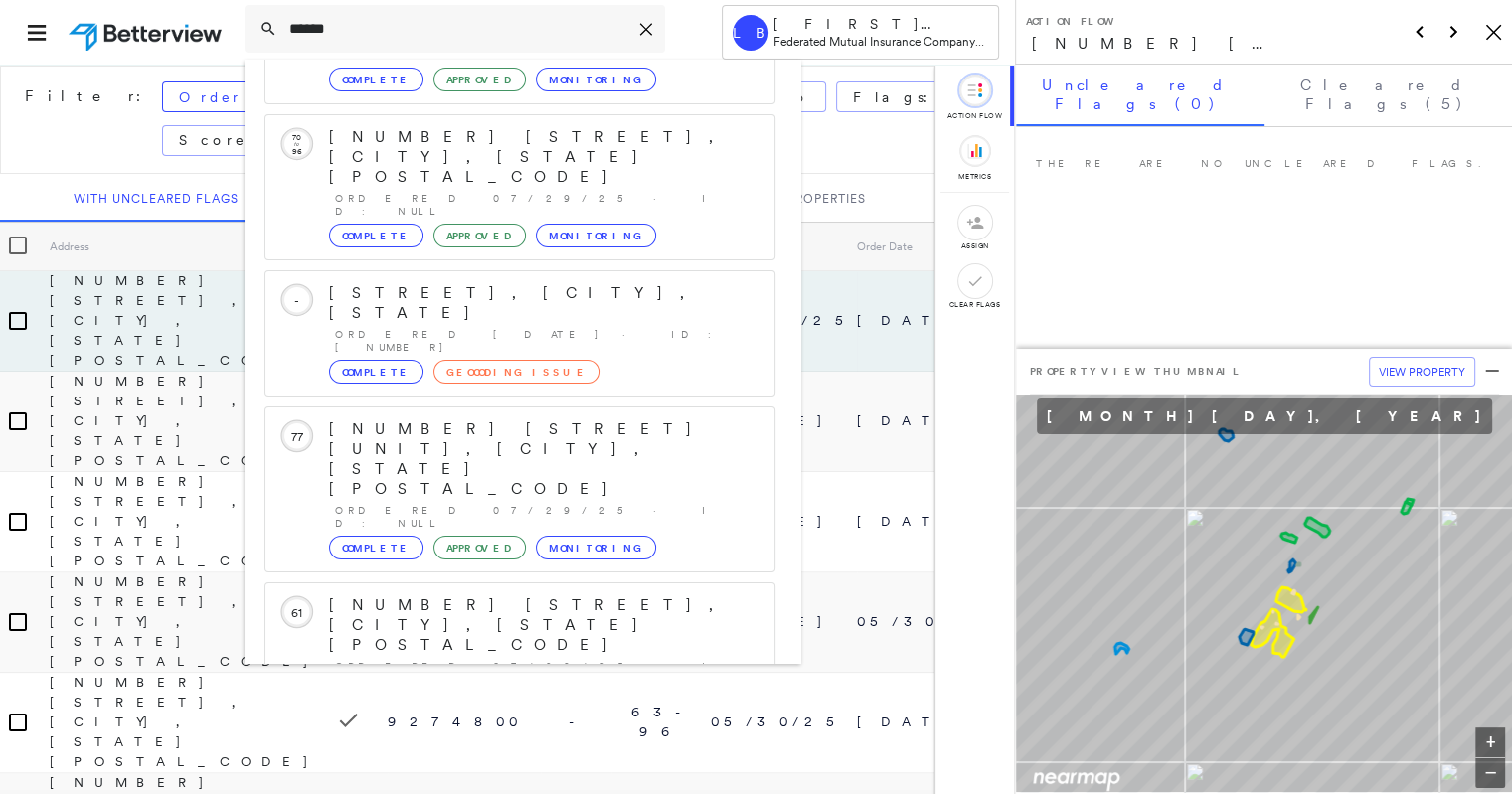 scroll, scrollTop: 1604, scrollLeft: 0, axis: vertical 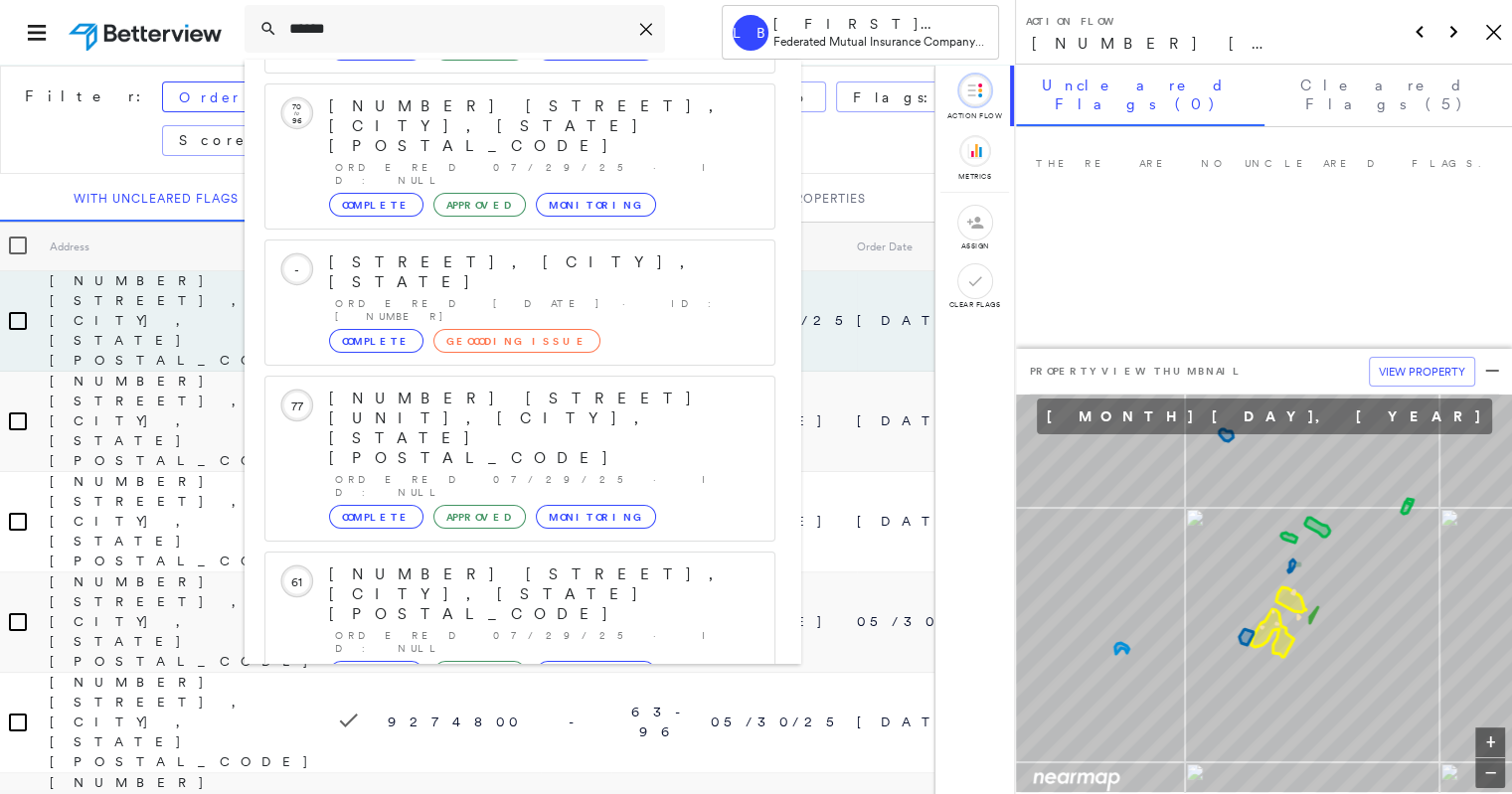 click on "Show  5  more existing properties" at bounding box center [521, 1637] 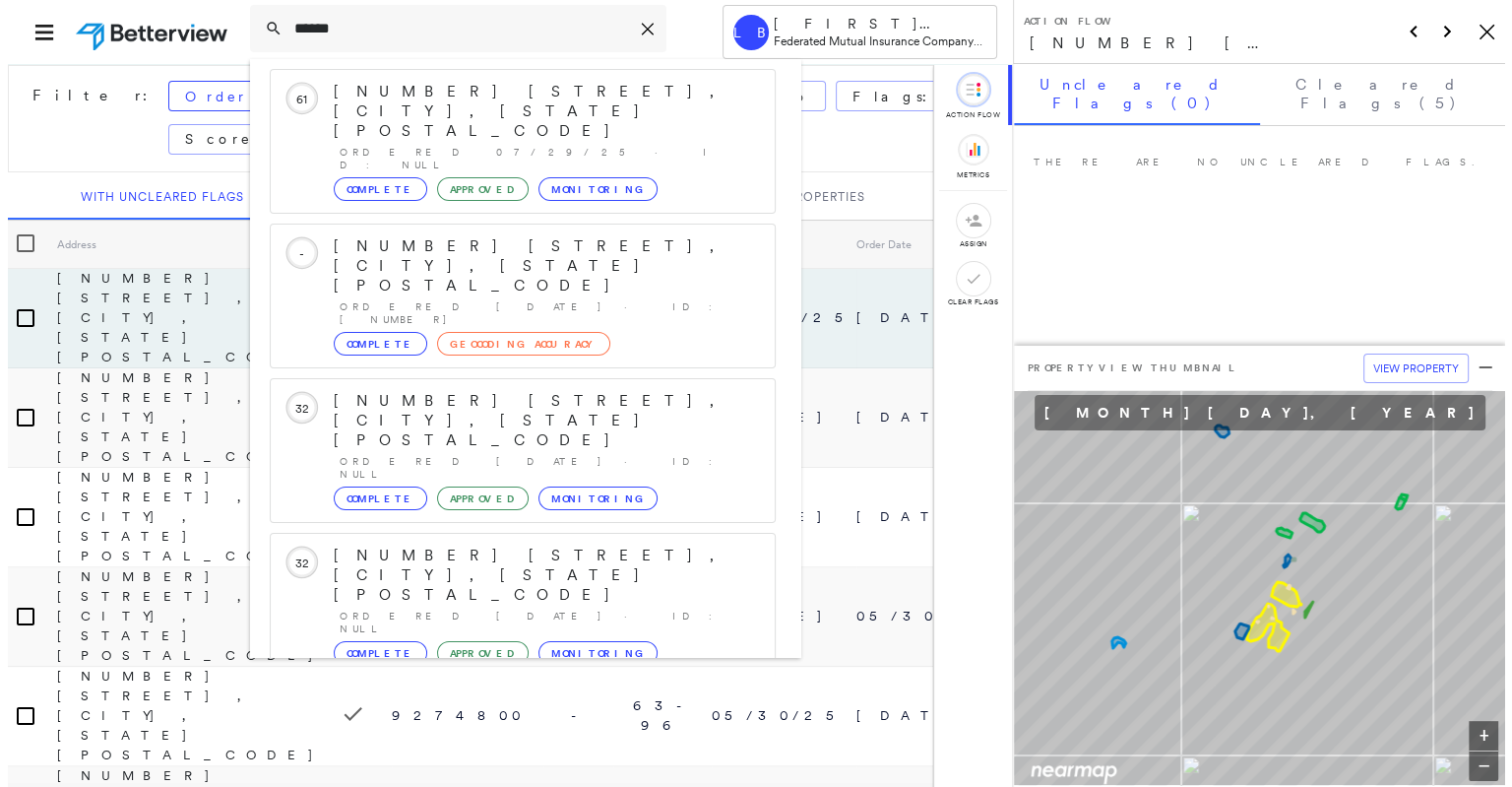 scroll, scrollTop: 2098, scrollLeft: 0, axis: vertical 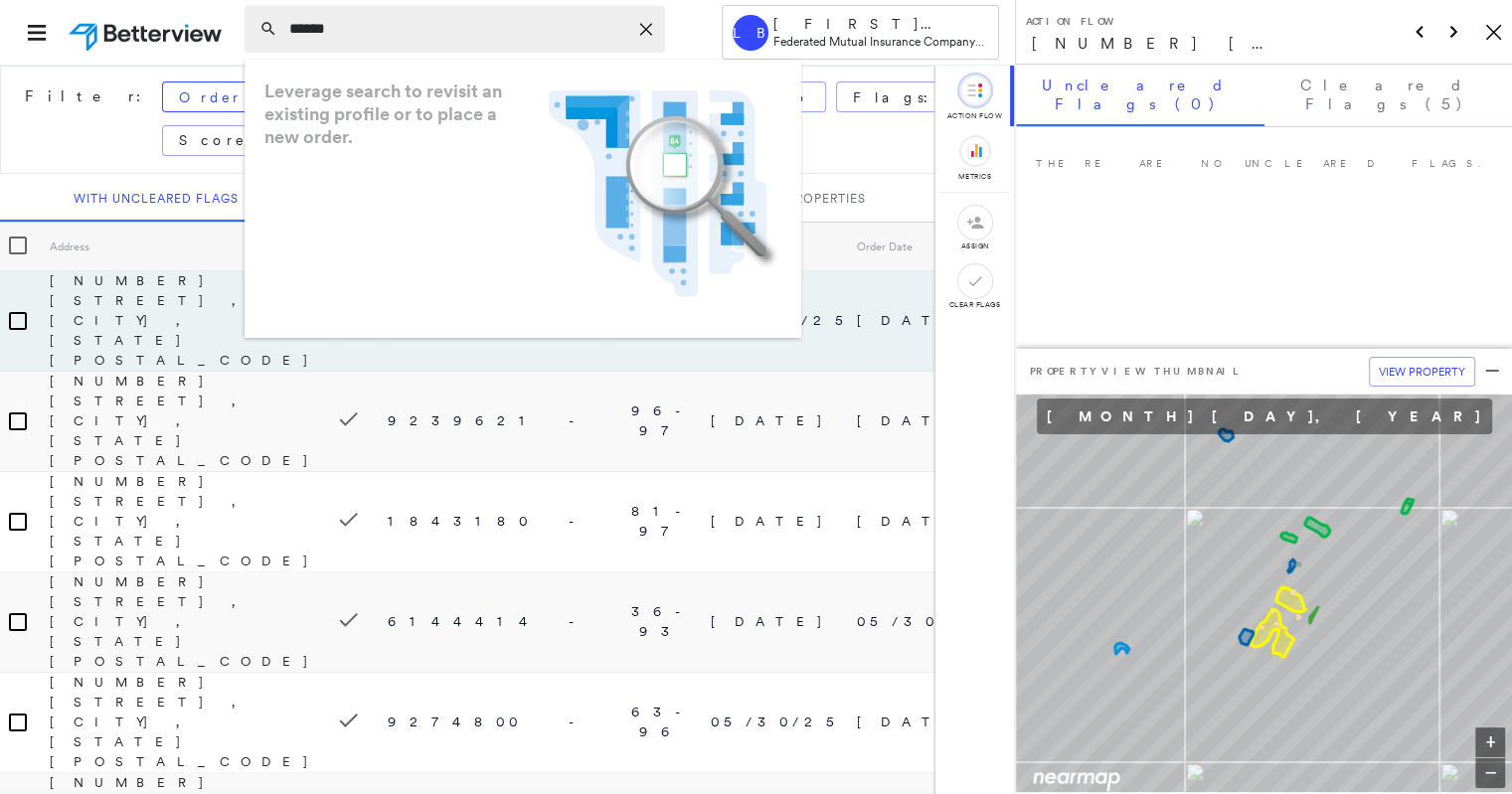 click on "Icon_Closemodal" 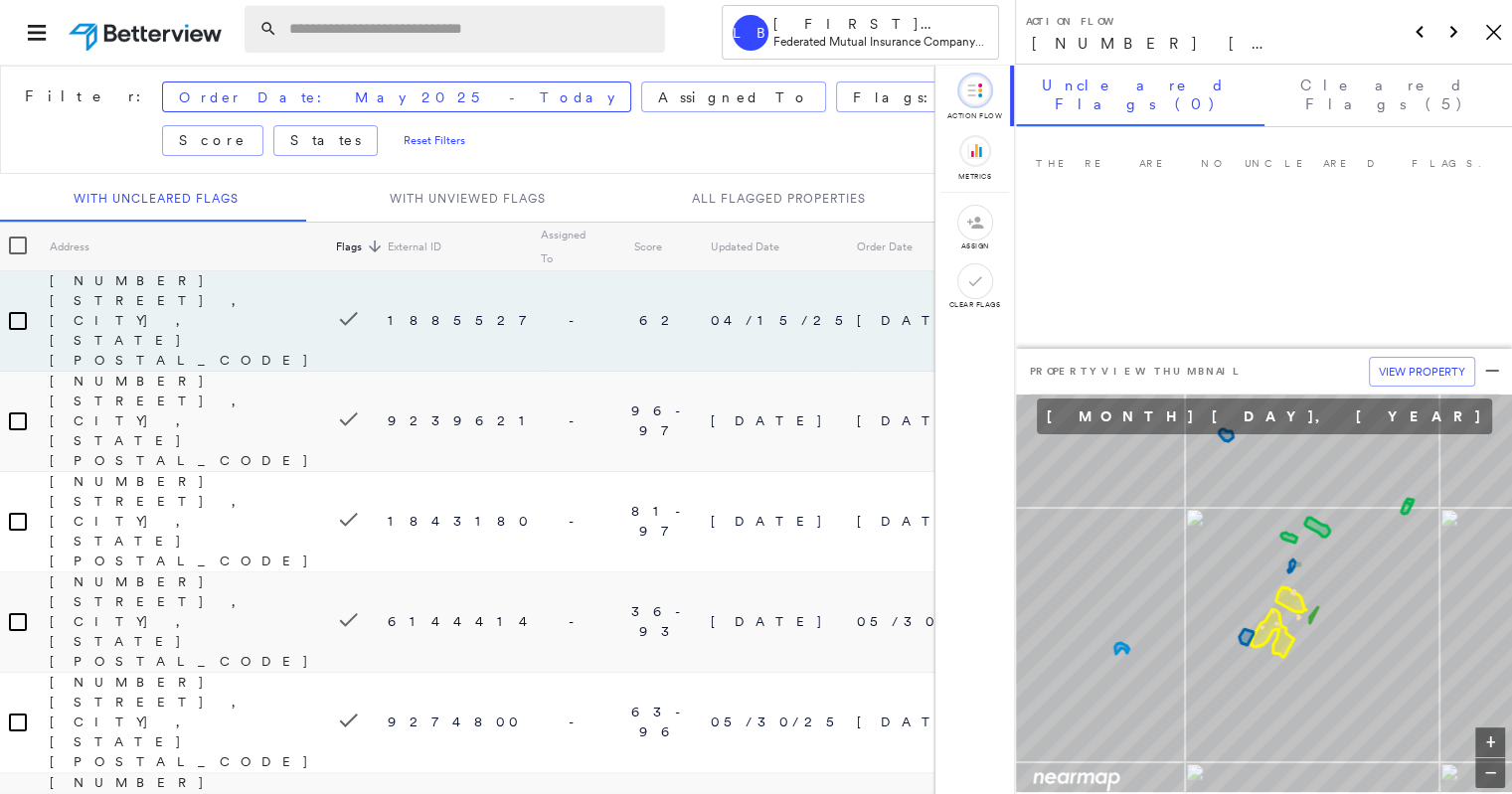 click at bounding box center (471, 29) 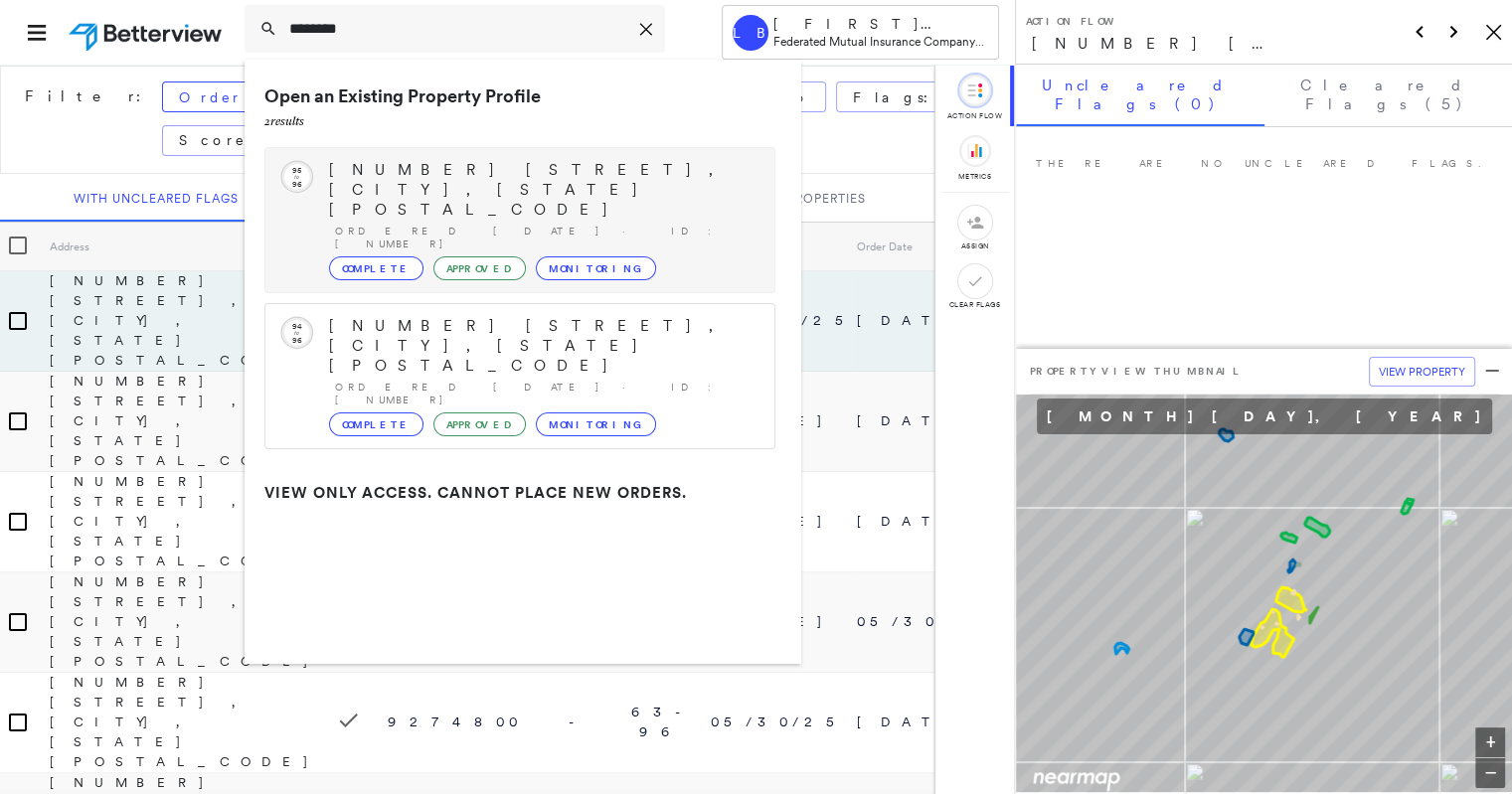 type on "********" 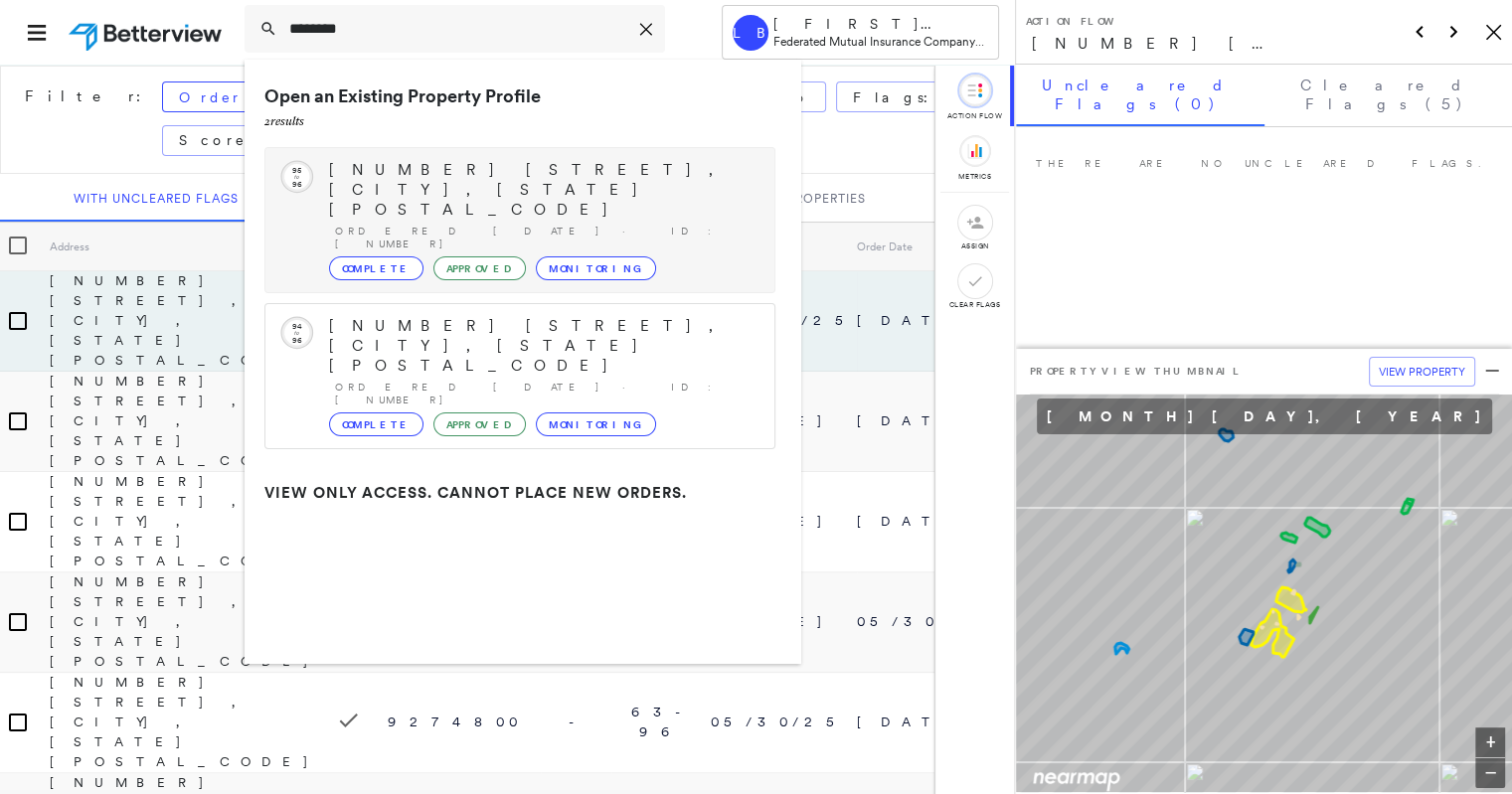 click on "[NUMBER] [STREET], [CITY], [STATE] [POSTAL_CODE] Ordered [DATE] · ID: [NUMBER] Complete Approved Monitoring" at bounding box center [542, 220] 